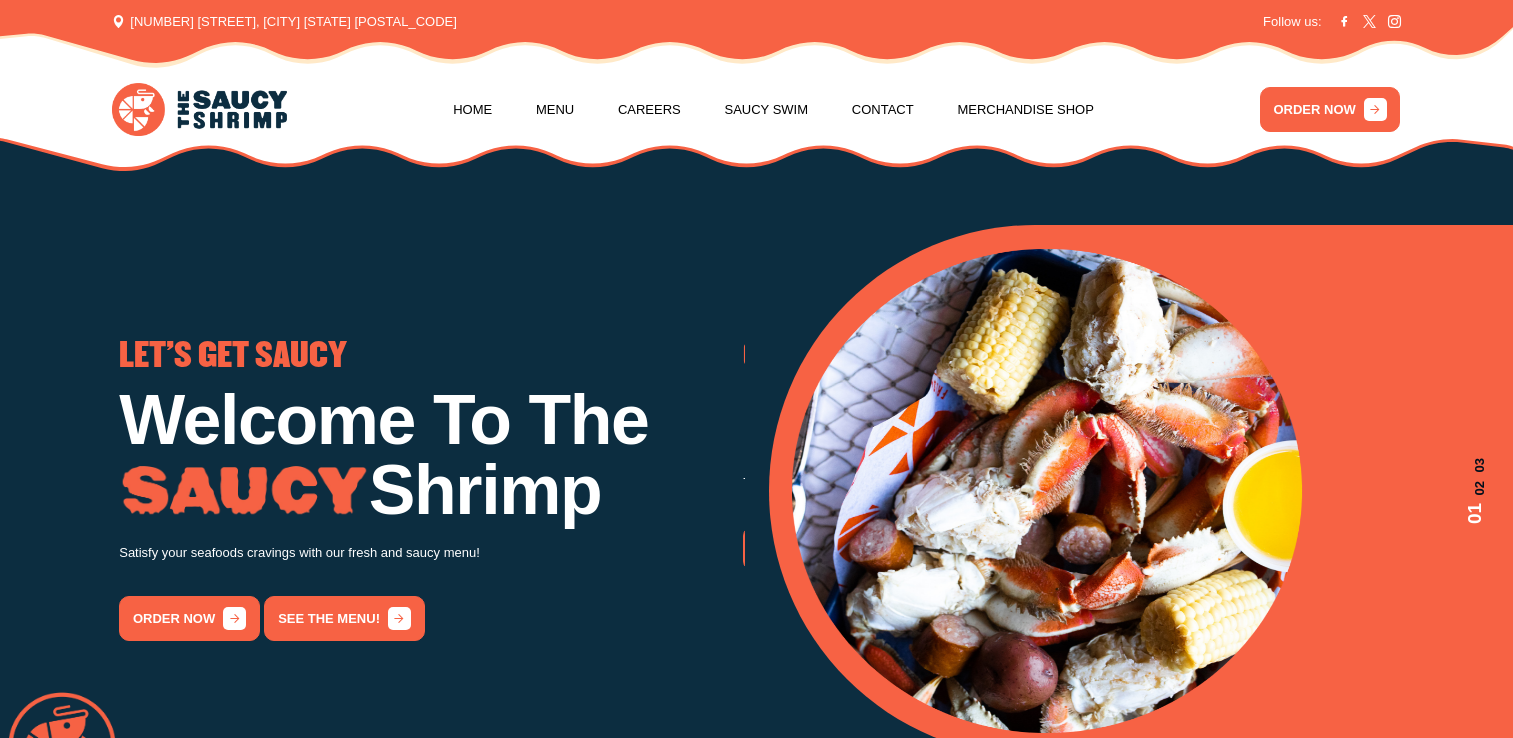 scroll, scrollTop: 0, scrollLeft: 0, axis: both 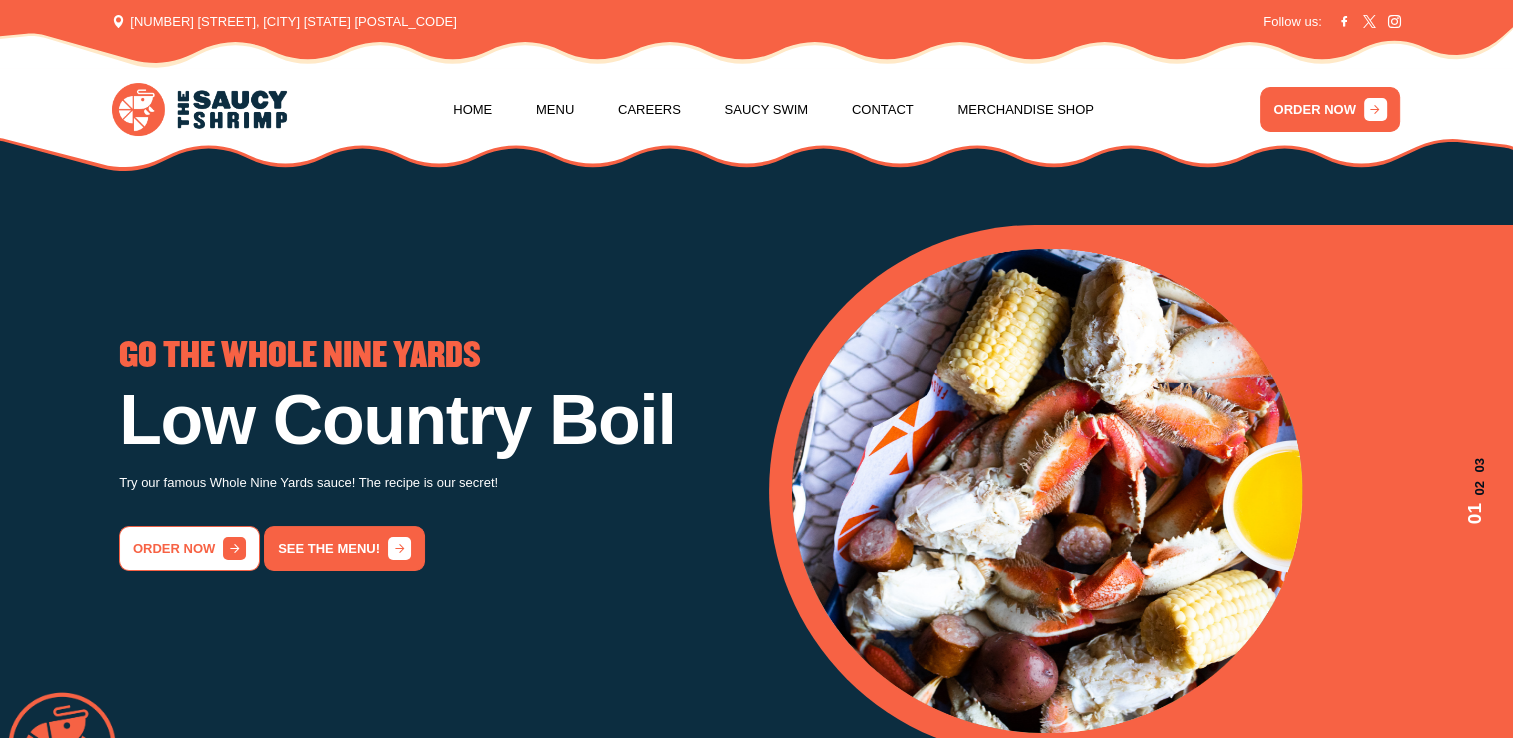 click on "order now" at bounding box center [189, 548] 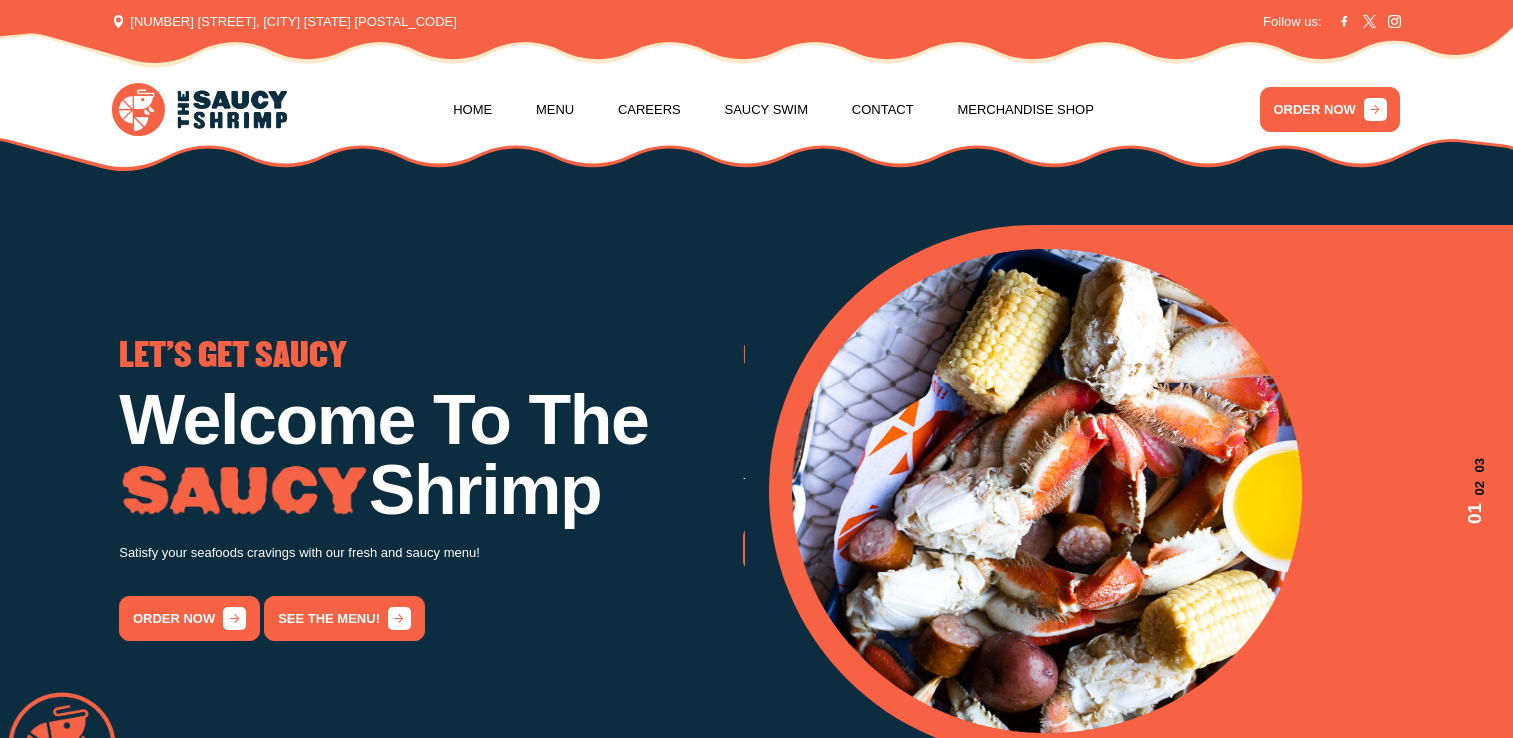 scroll, scrollTop: 0, scrollLeft: 0, axis: both 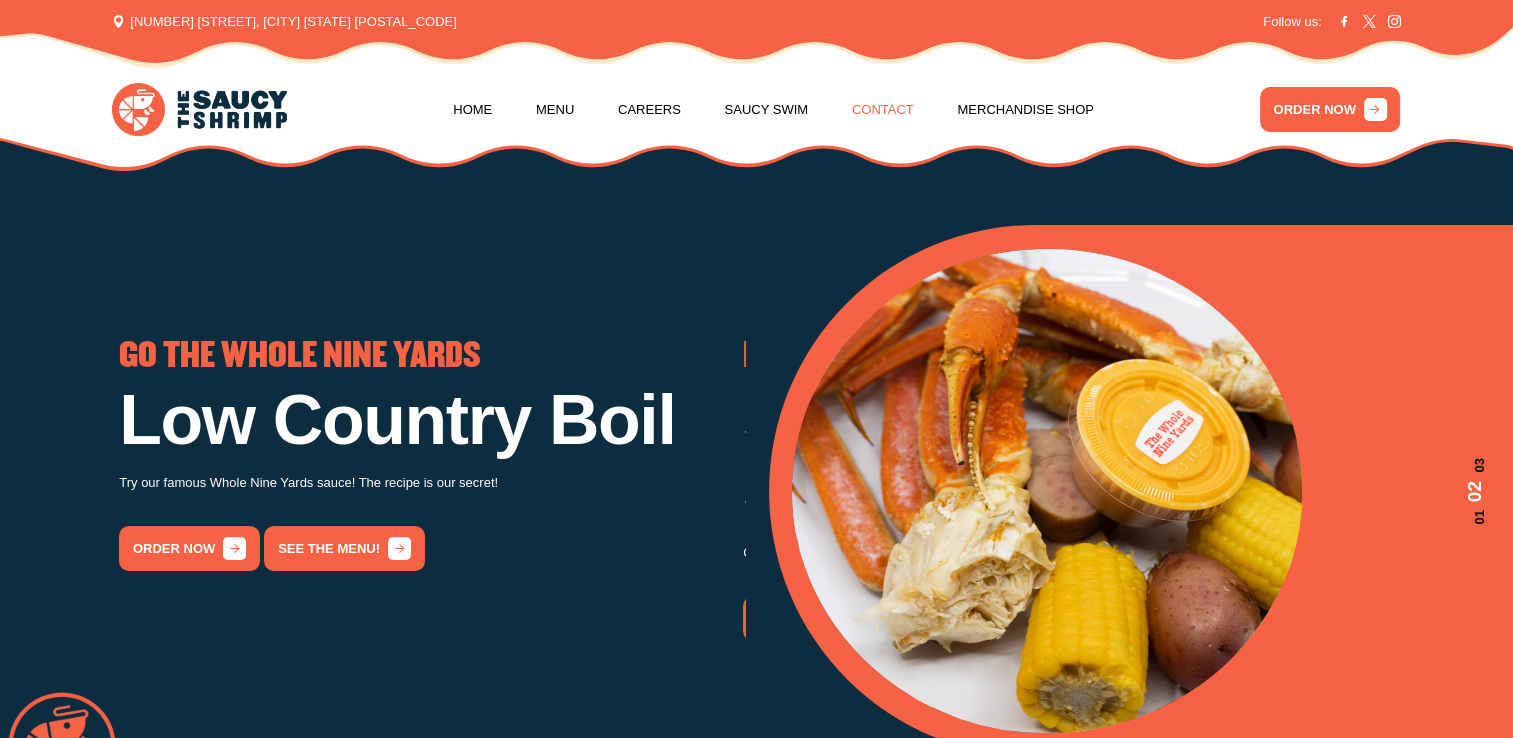 click on "Contact" at bounding box center (883, 110) 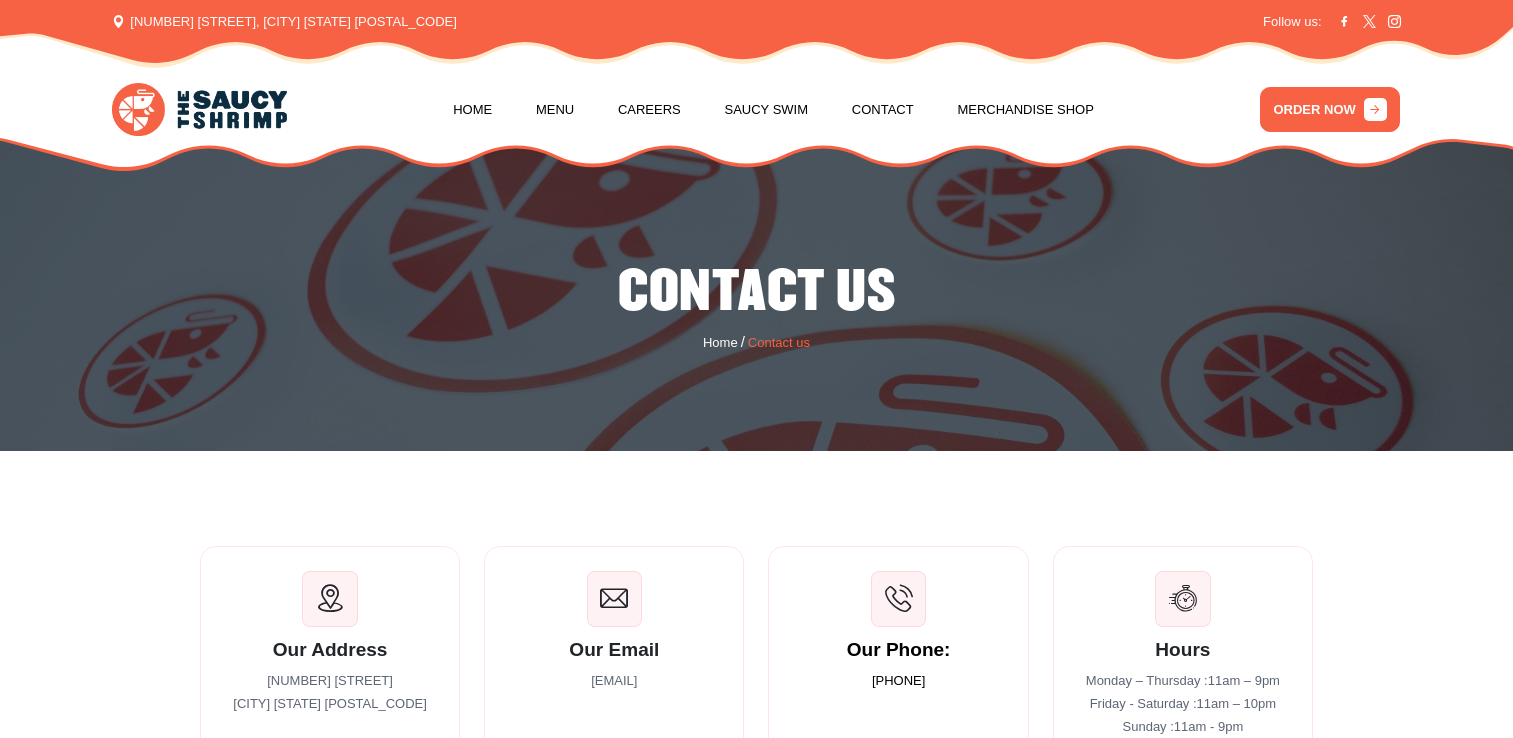 scroll, scrollTop: 0, scrollLeft: 0, axis: both 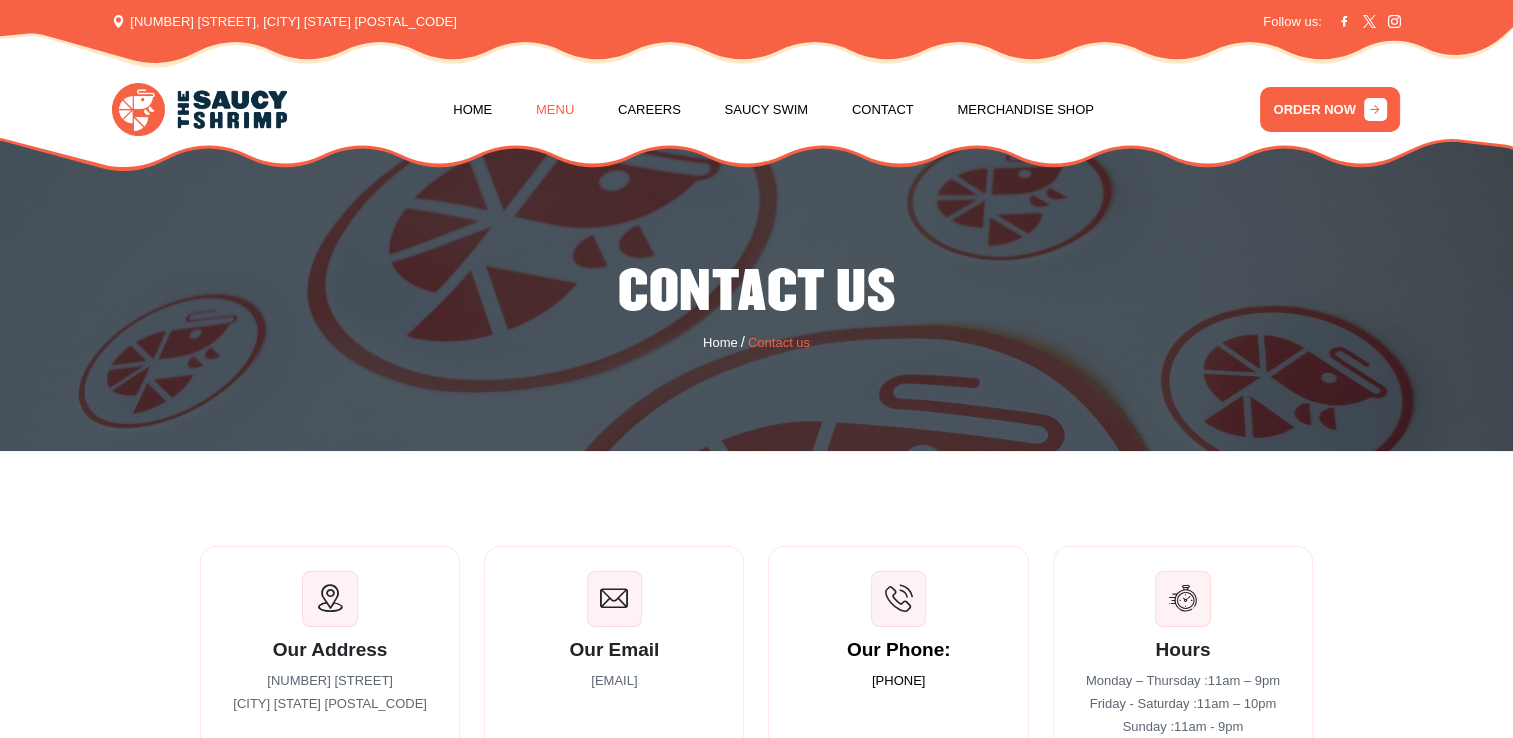 click on "Menu" at bounding box center [555, 110] 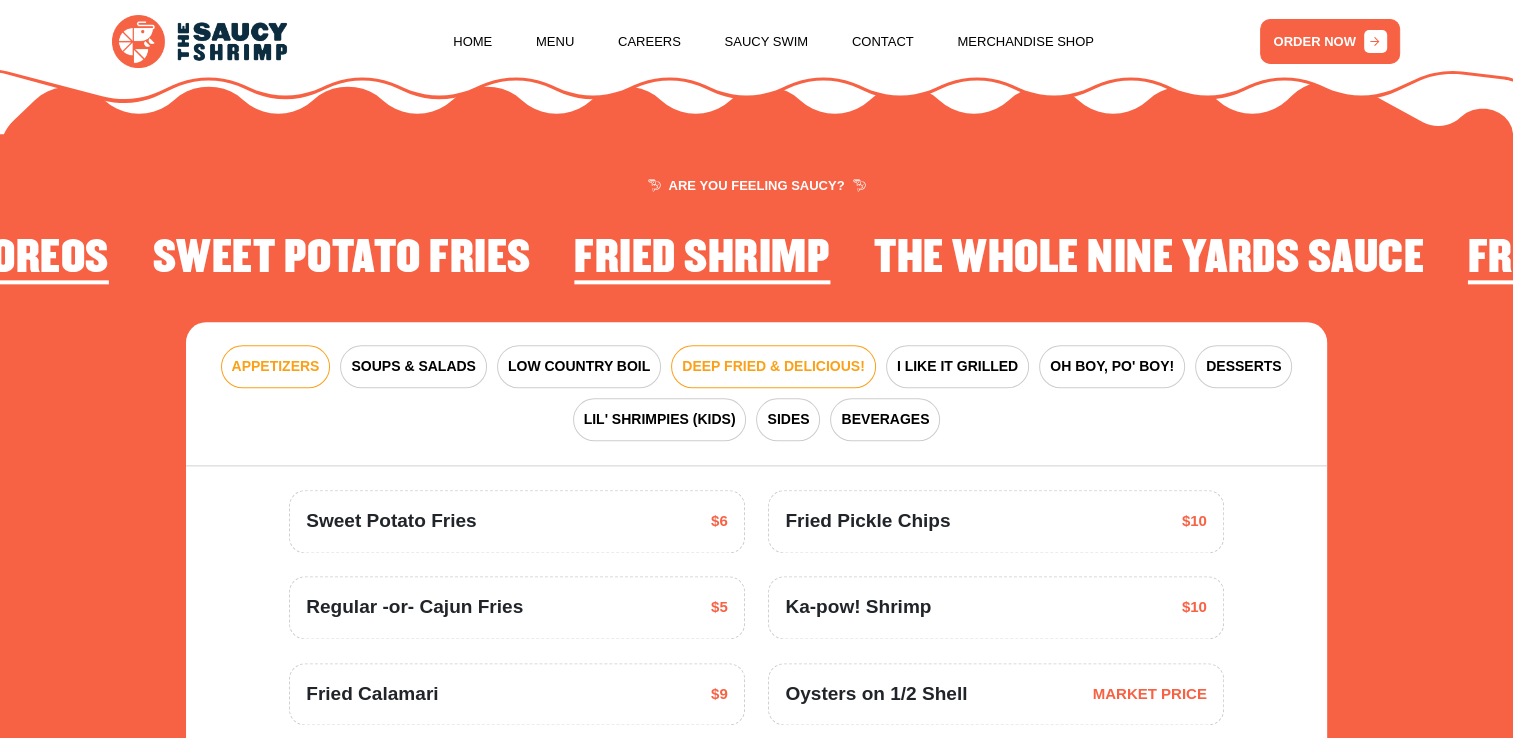 scroll, scrollTop: 2422, scrollLeft: 0, axis: vertical 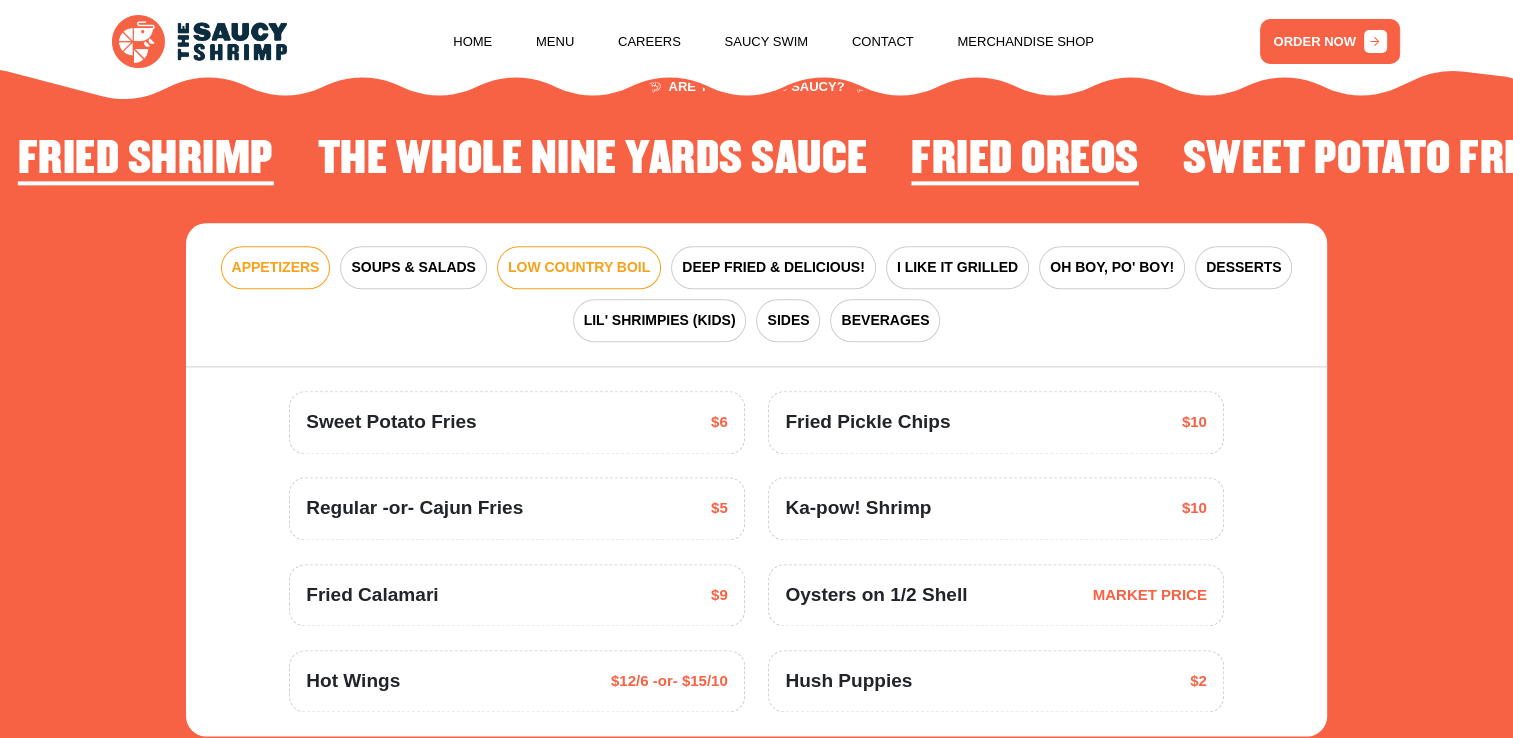 click on "LOW COUNTRY BOIL" at bounding box center [579, 267] 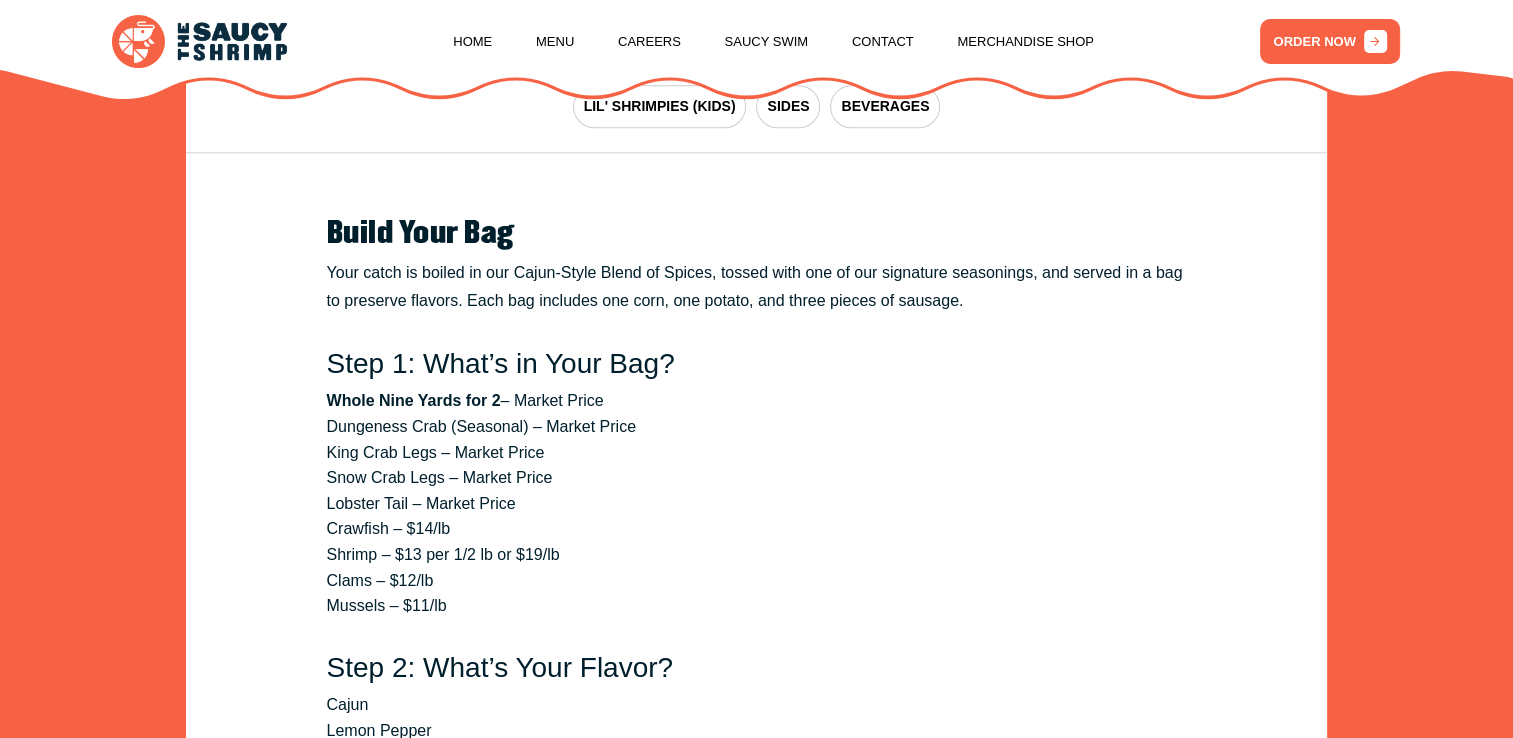 scroll, scrollTop: 2762, scrollLeft: 0, axis: vertical 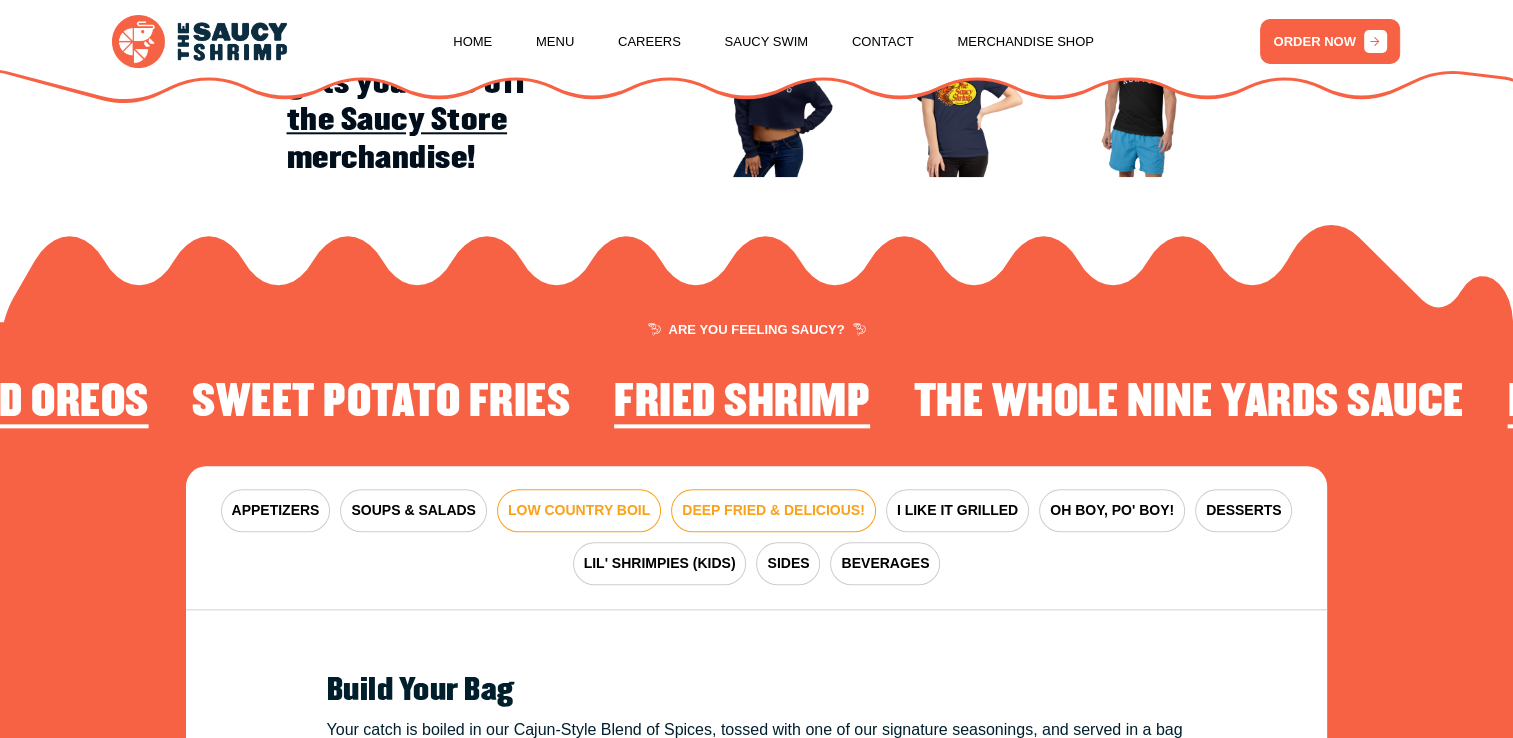 click on "DEEP FRIED & DELICIOUS!" at bounding box center [773, 510] 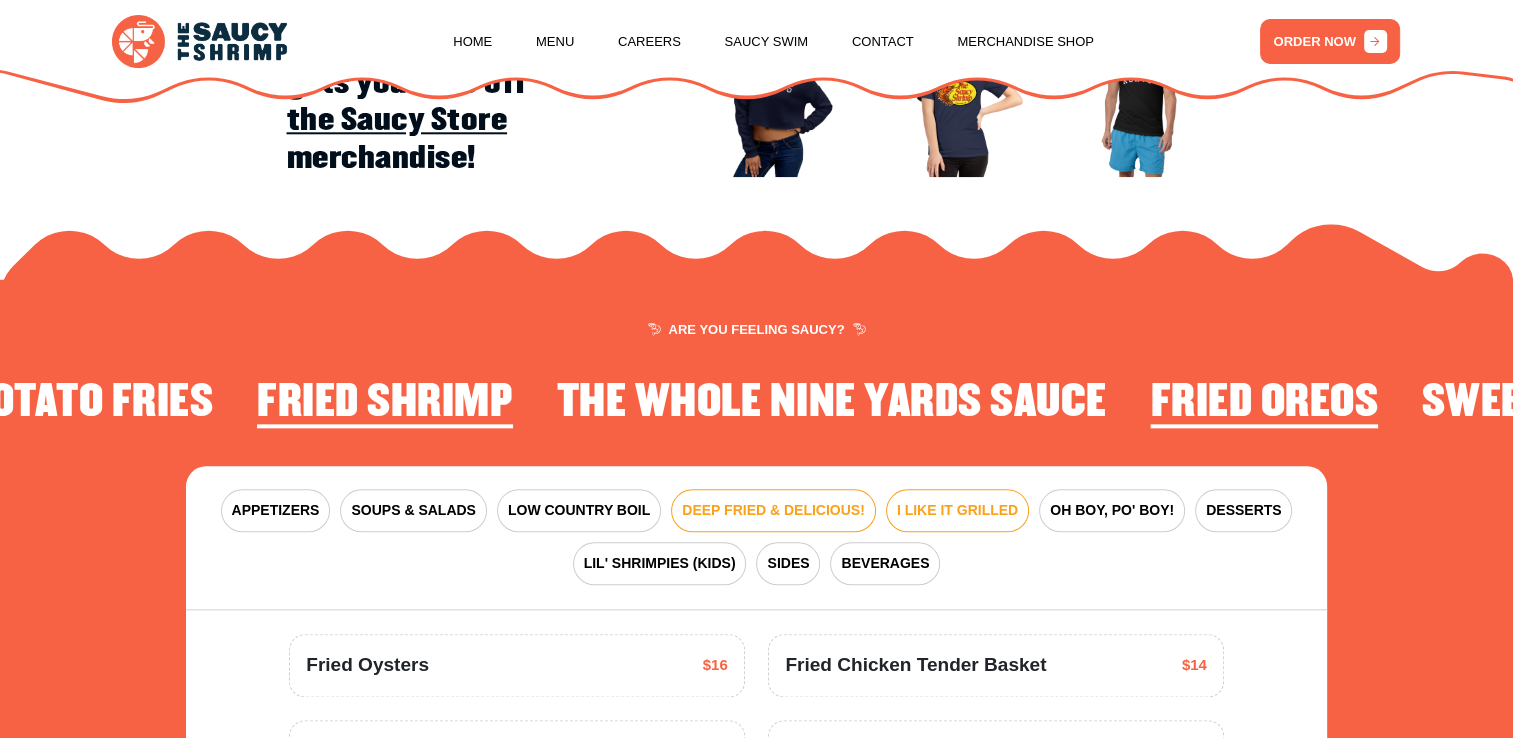 click on "I LIKE IT GRILLED" at bounding box center [957, 510] 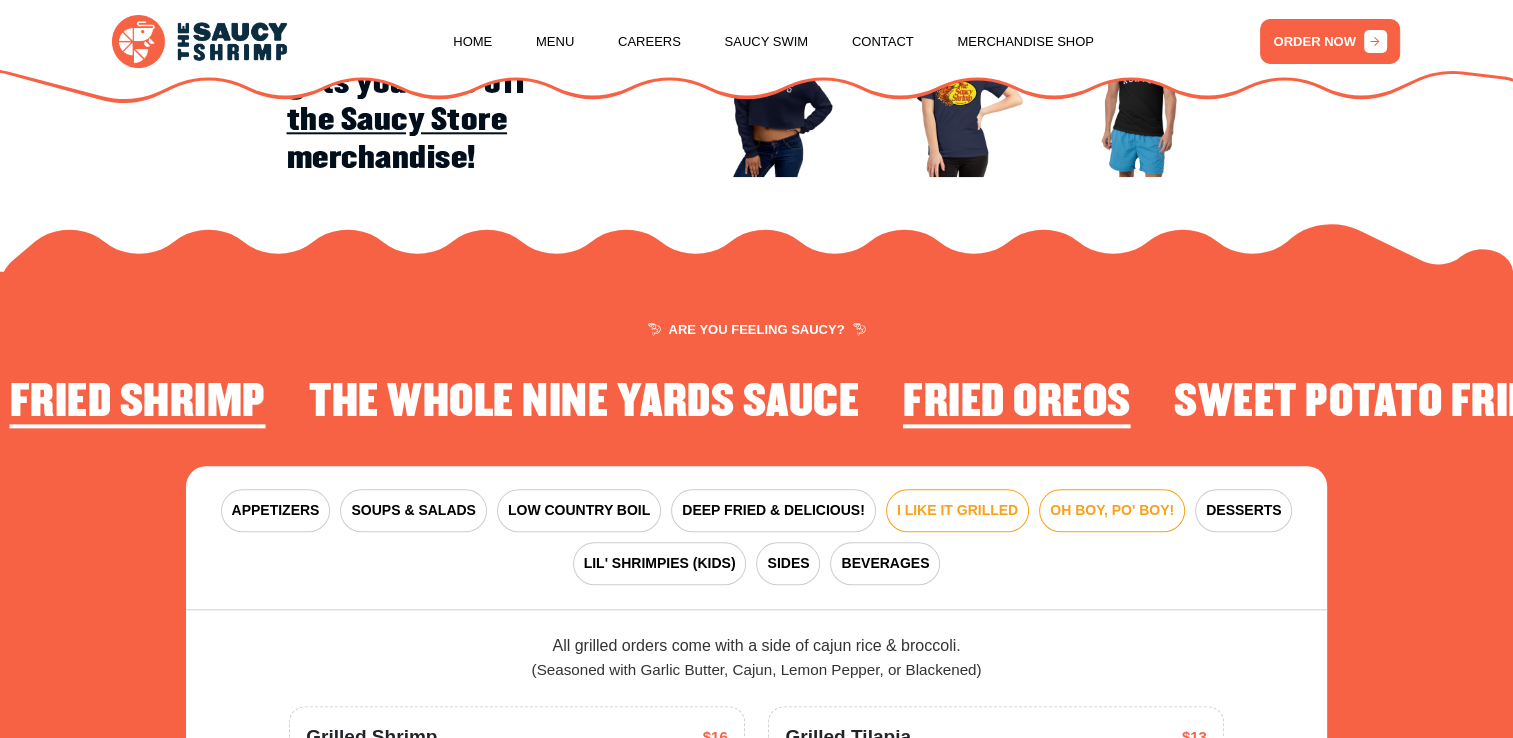 click on "OH BOY, PO' BOY!" at bounding box center [1112, 510] 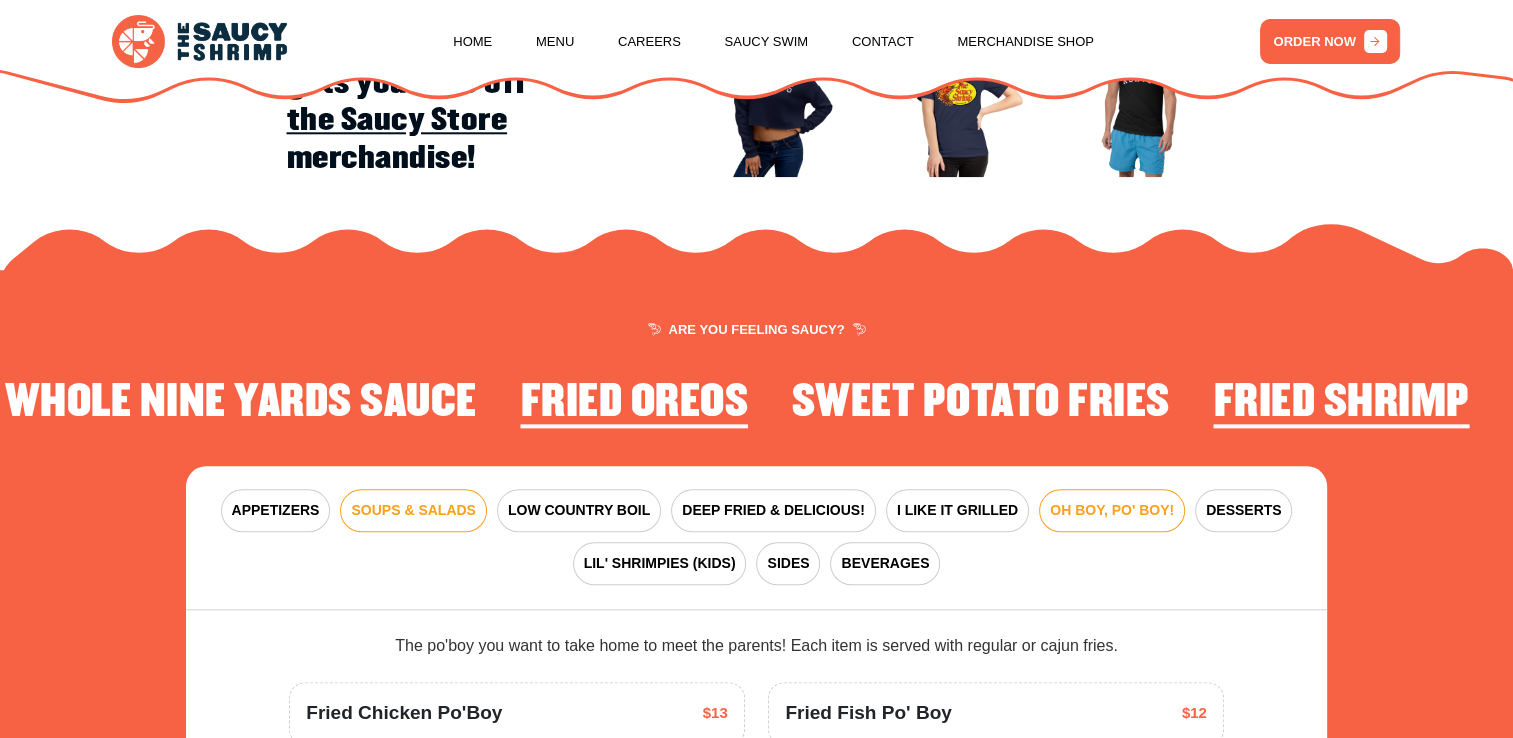 click on "SOUPS & SALADS" at bounding box center [413, 510] 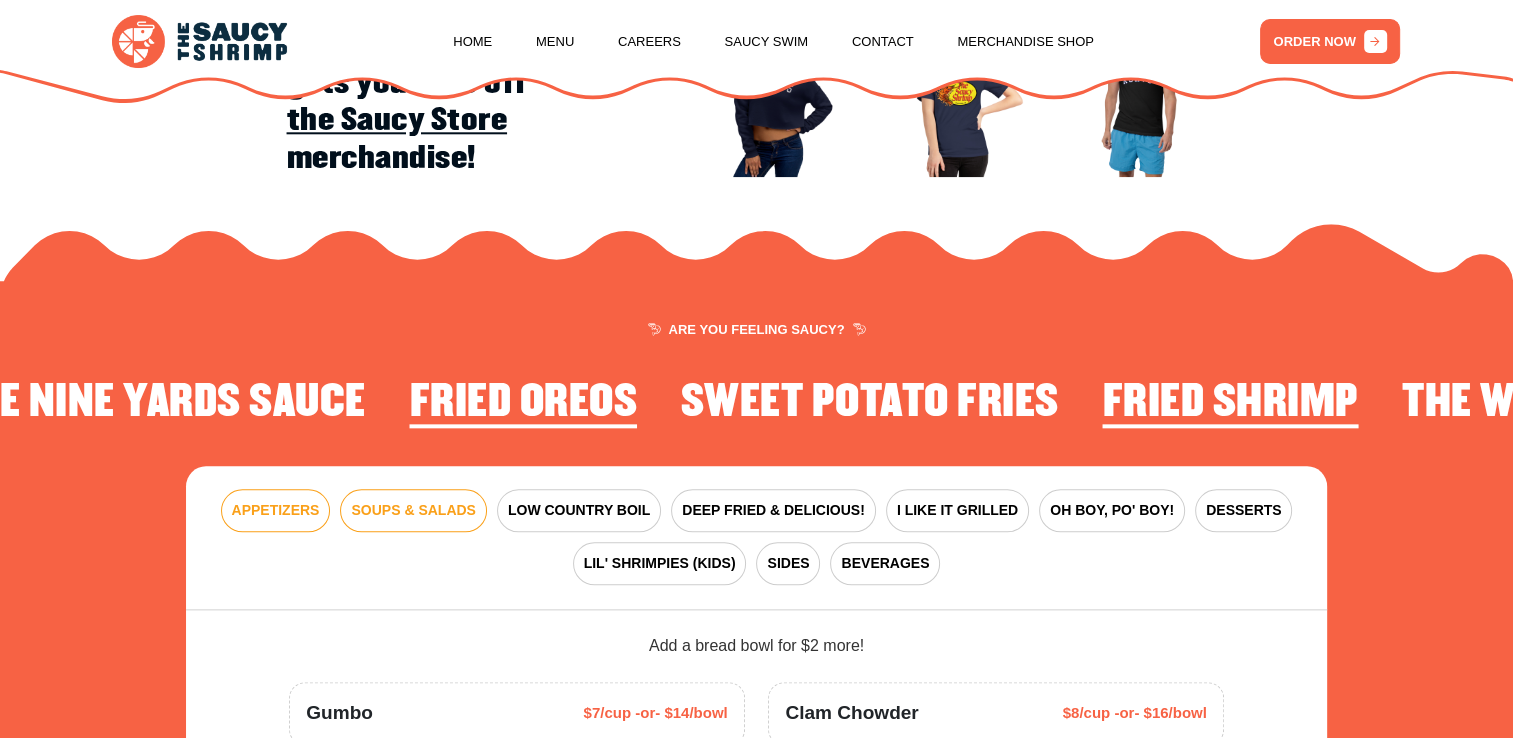 click on "APPETIZERS" at bounding box center [276, 510] 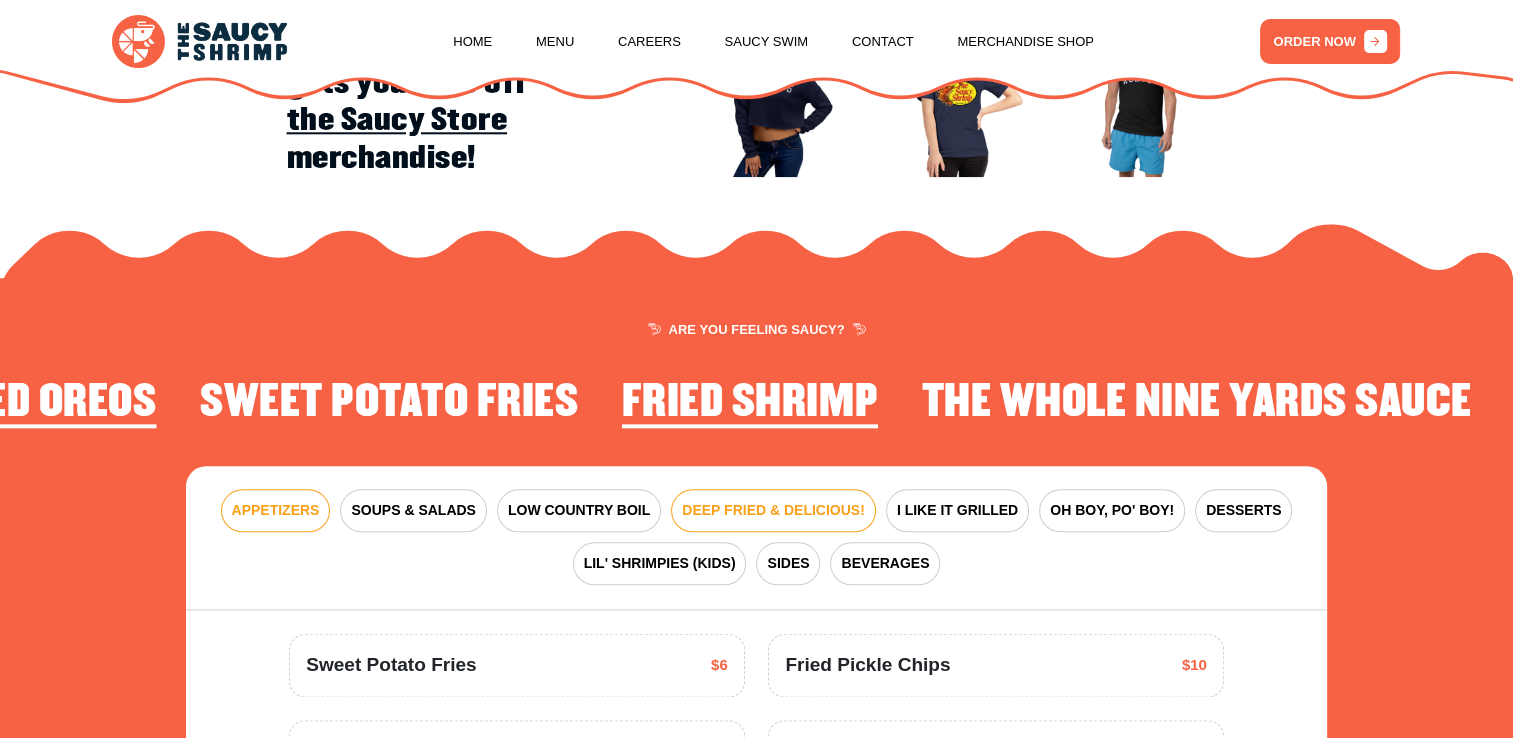 click on "DEEP FRIED & DELICIOUS!" at bounding box center (773, 510) 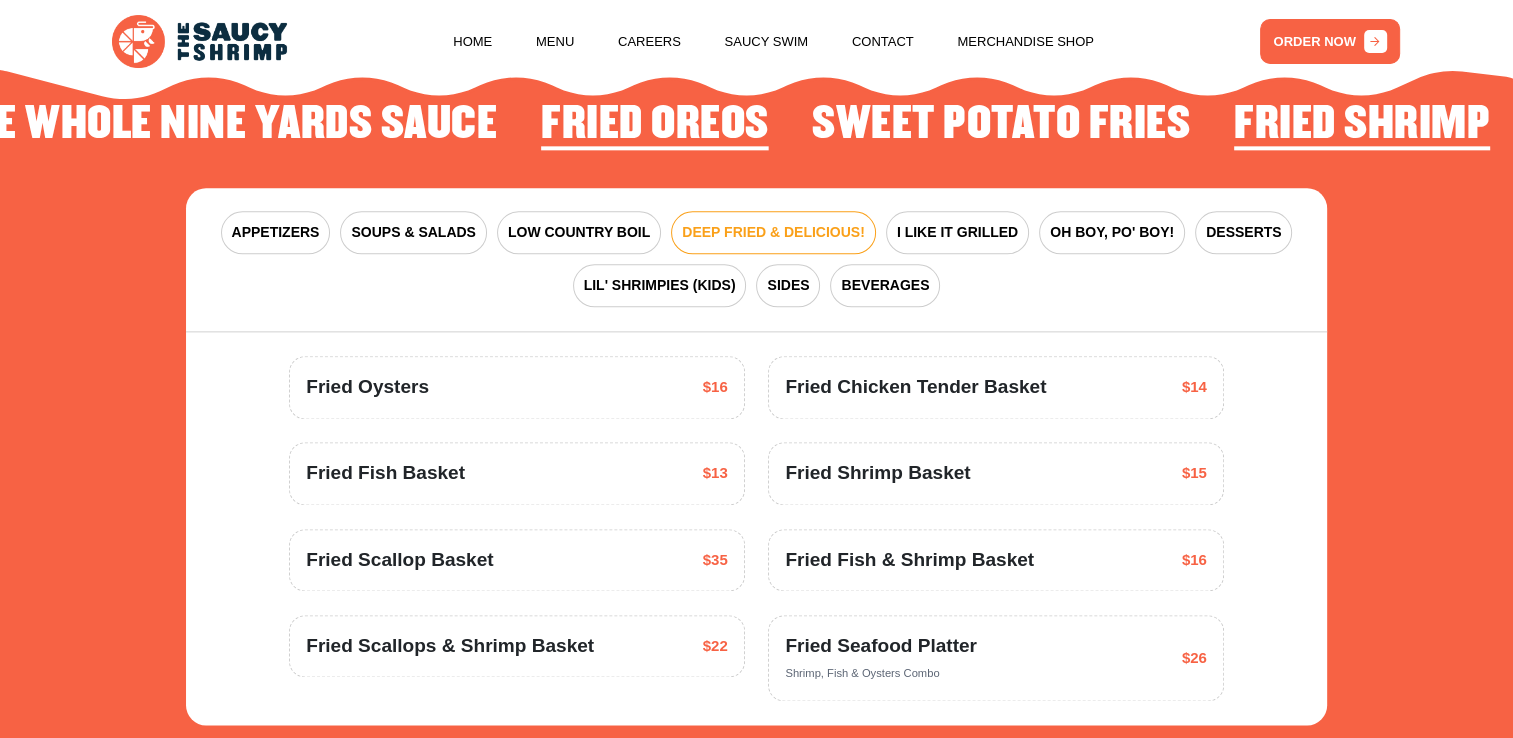 scroll, scrollTop: 2388, scrollLeft: 0, axis: vertical 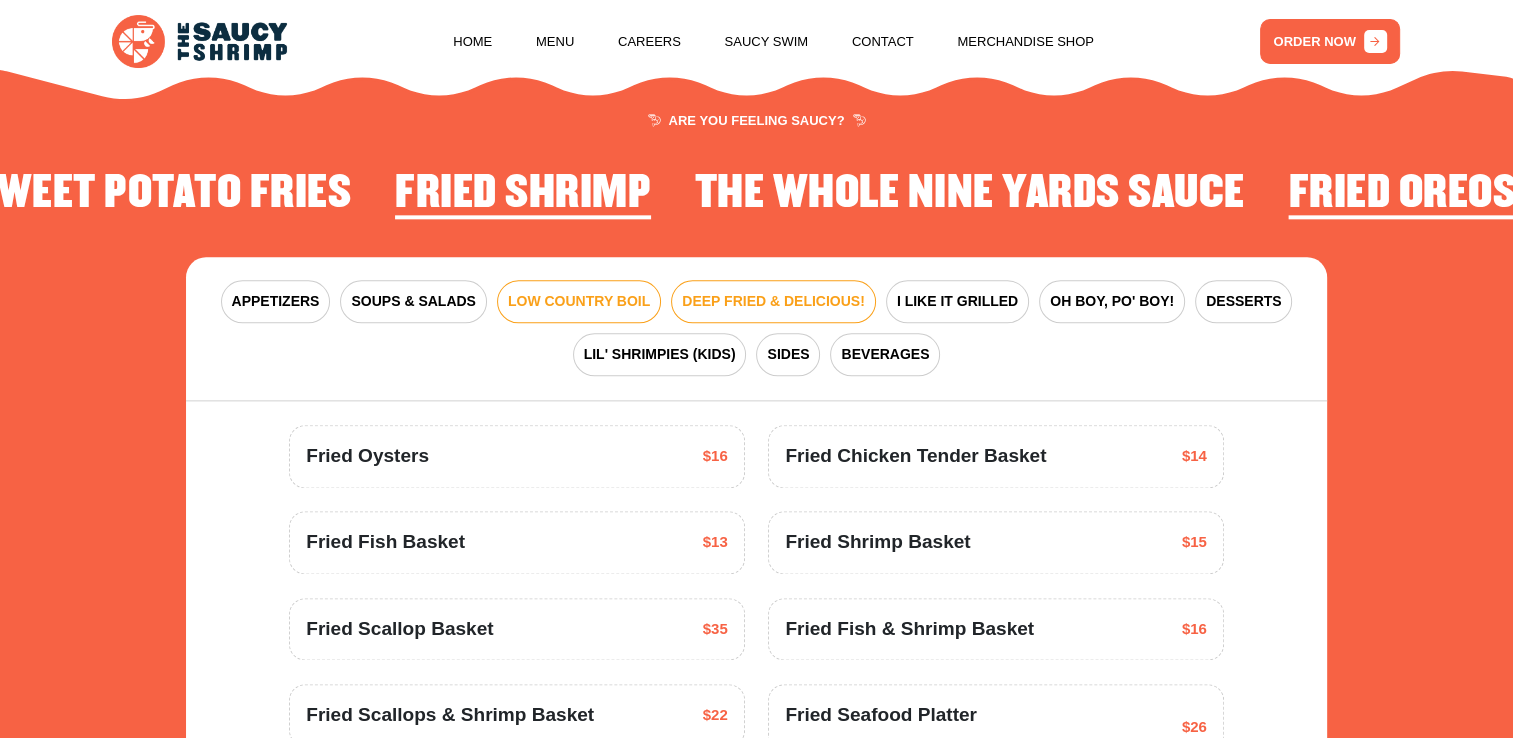 click on "LOW COUNTRY BOIL" at bounding box center (579, 301) 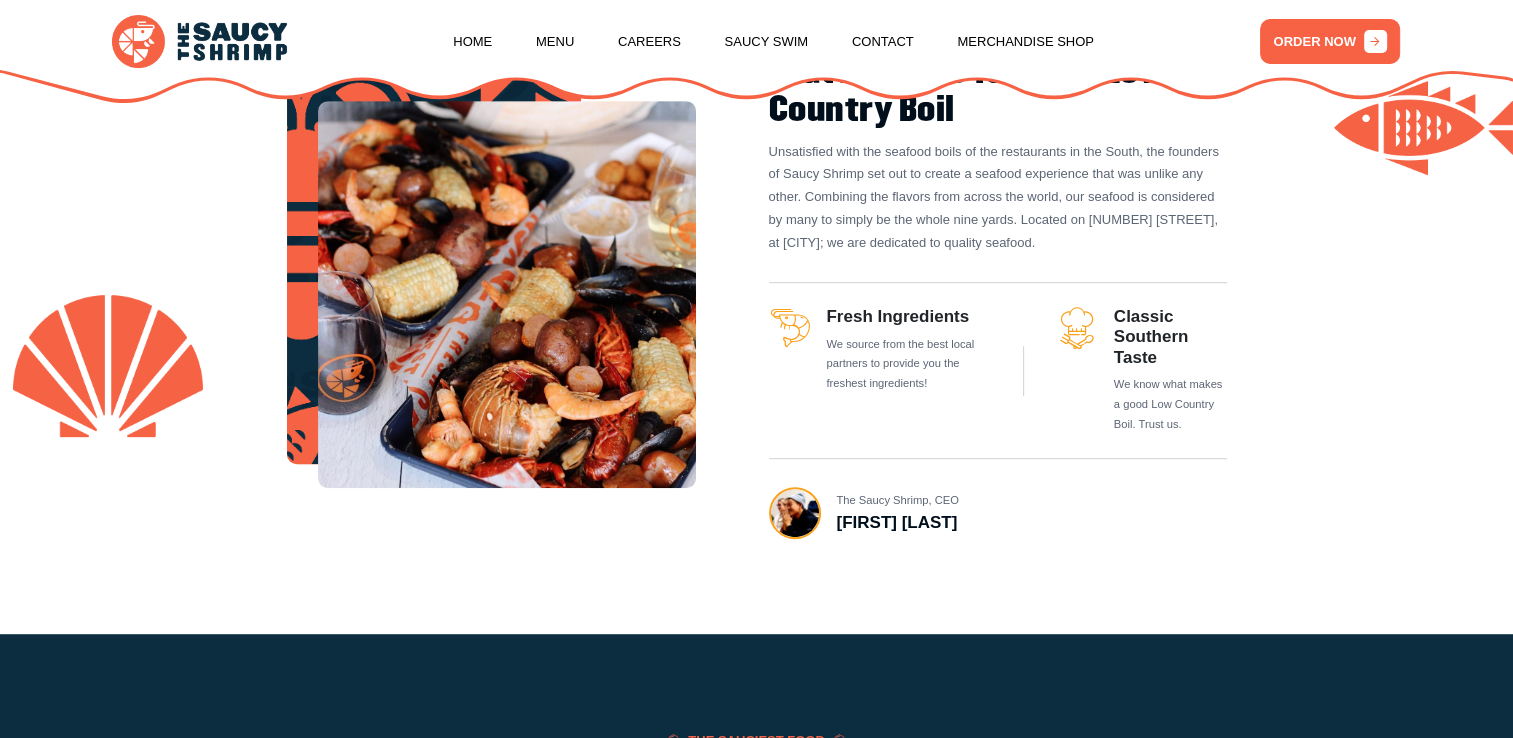 scroll, scrollTop: 748, scrollLeft: 0, axis: vertical 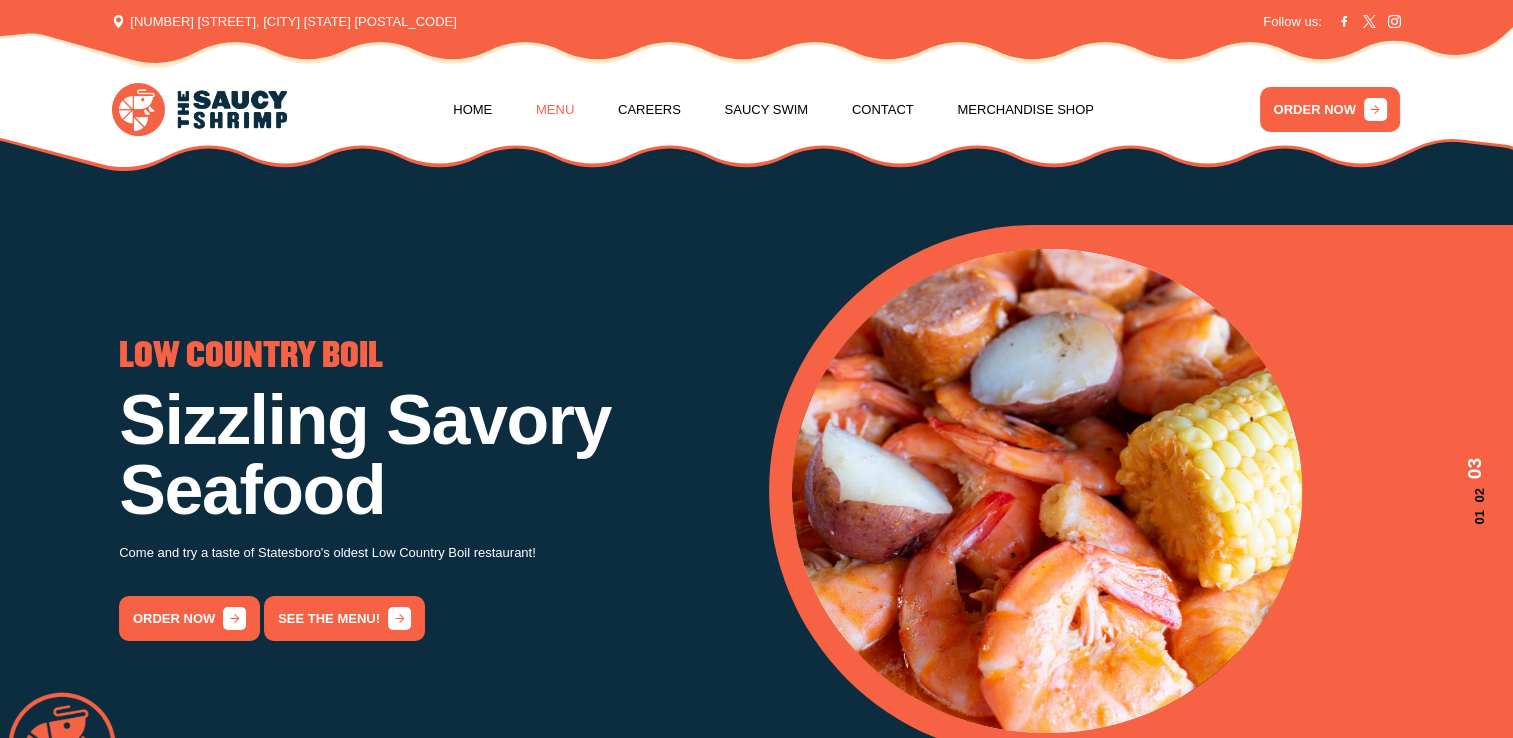 click on "Menu" at bounding box center [555, 110] 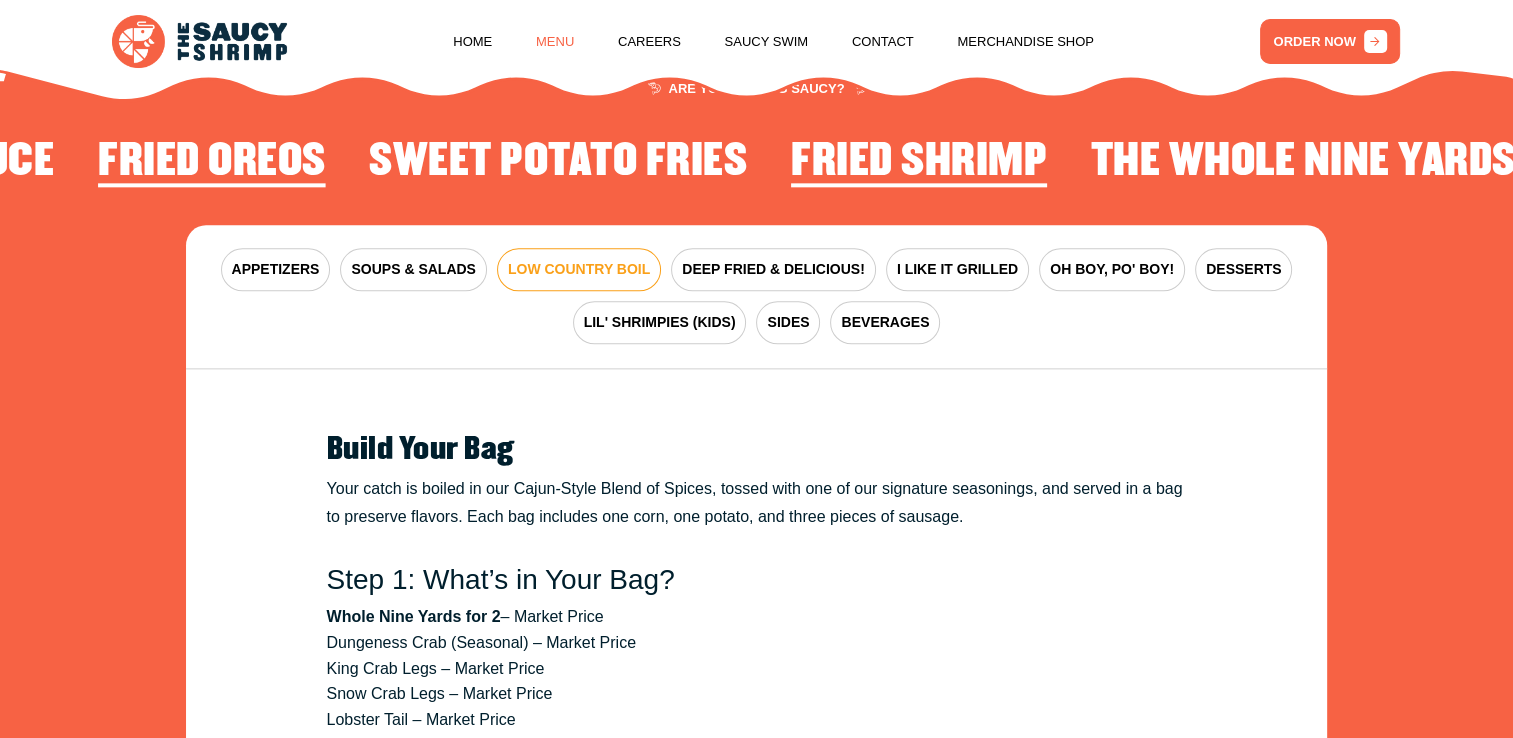 scroll, scrollTop: 2422, scrollLeft: 0, axis: vertical 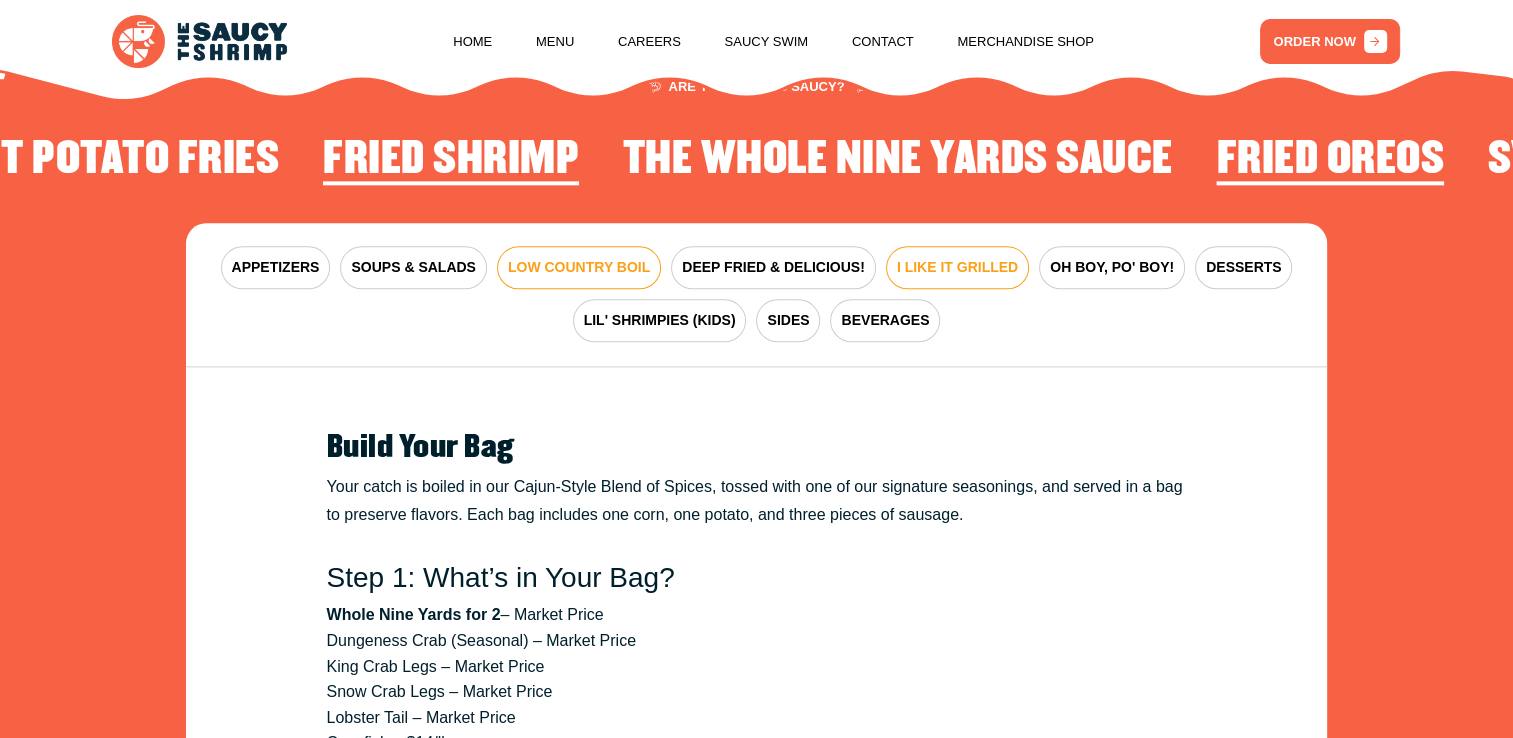 click on "I LIKE IT GRILLED" at bounding box center (957, 267) 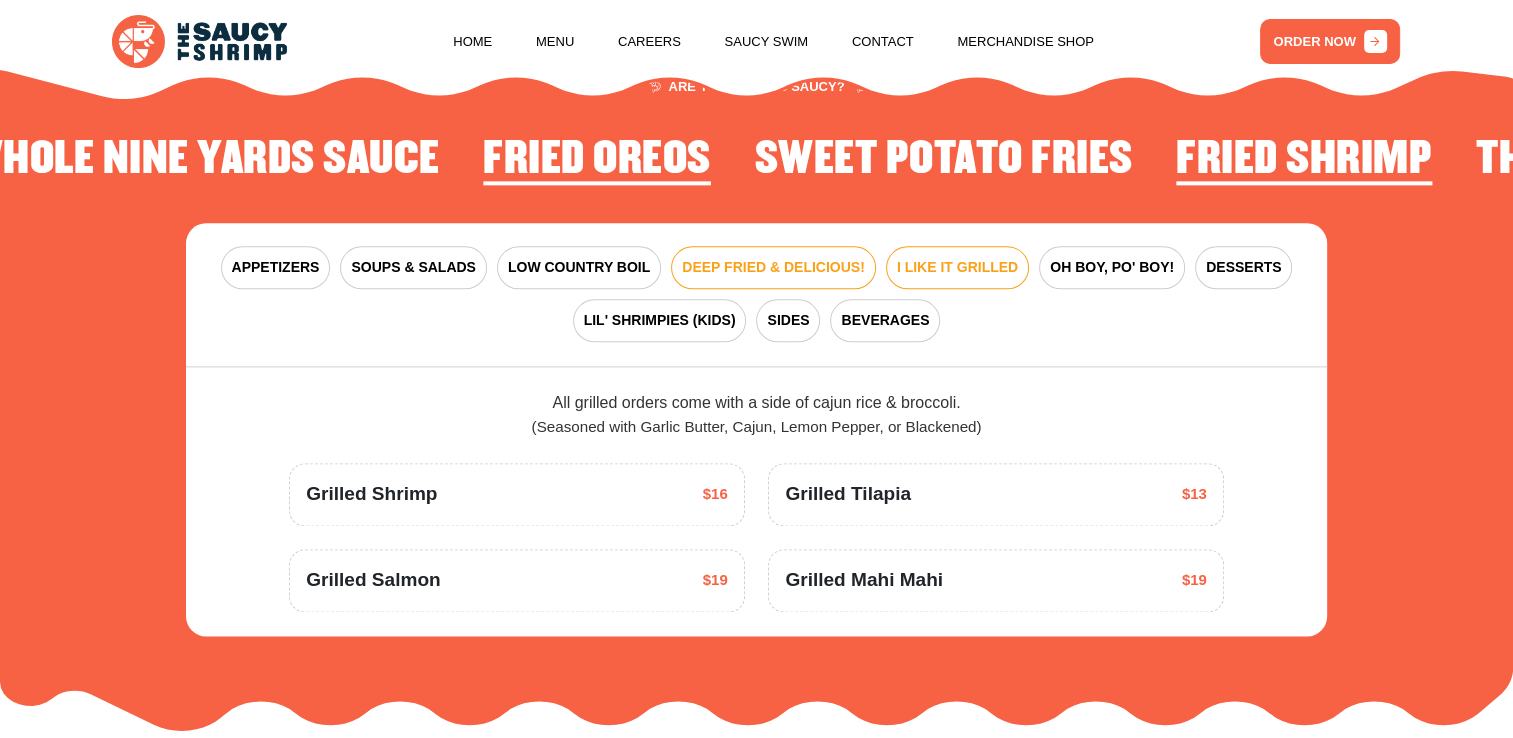 click on "DEEP FRIED & DELICIOUS!" at bounding box center [773, 267] 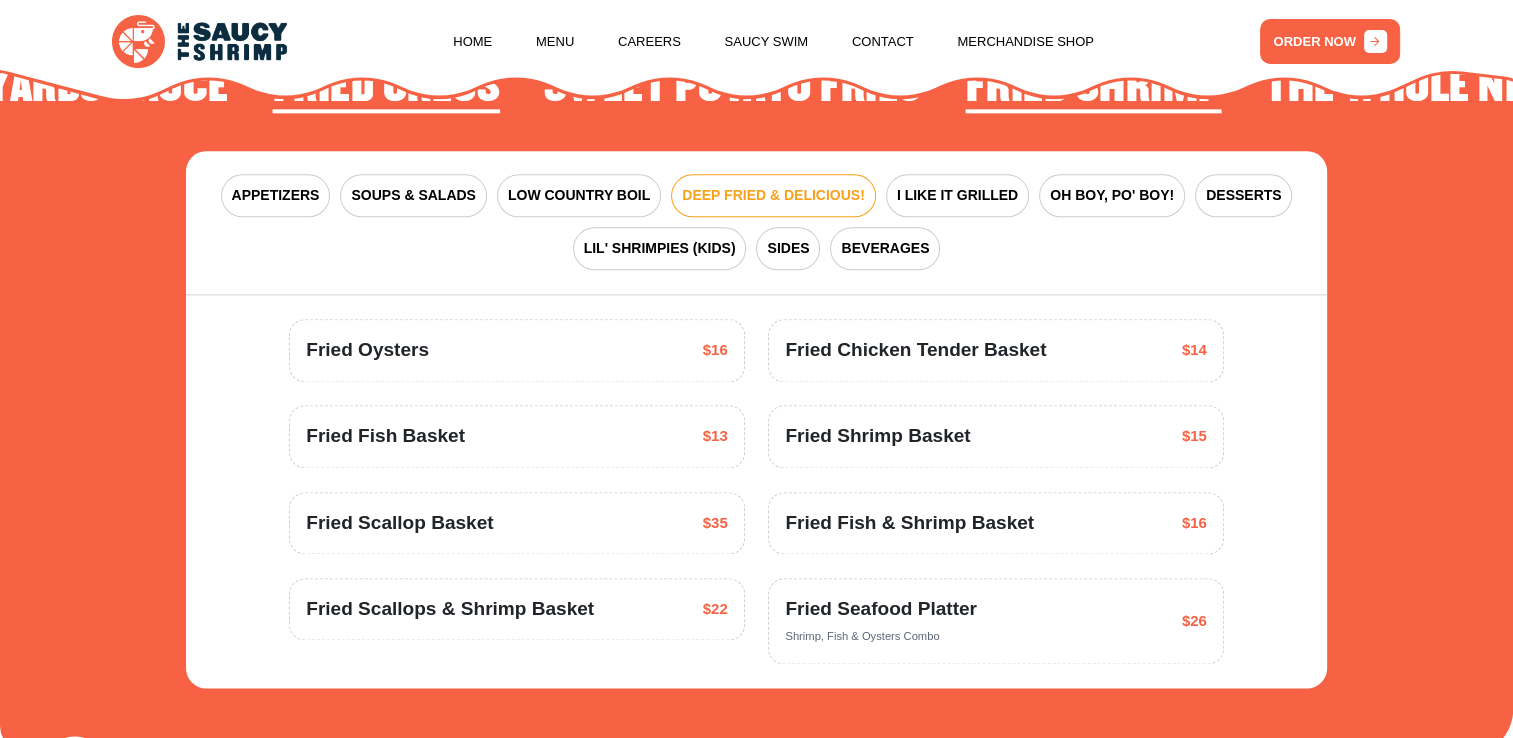 scroll, scrollTop: 2433, scrollLeft: 0, axis: vertical 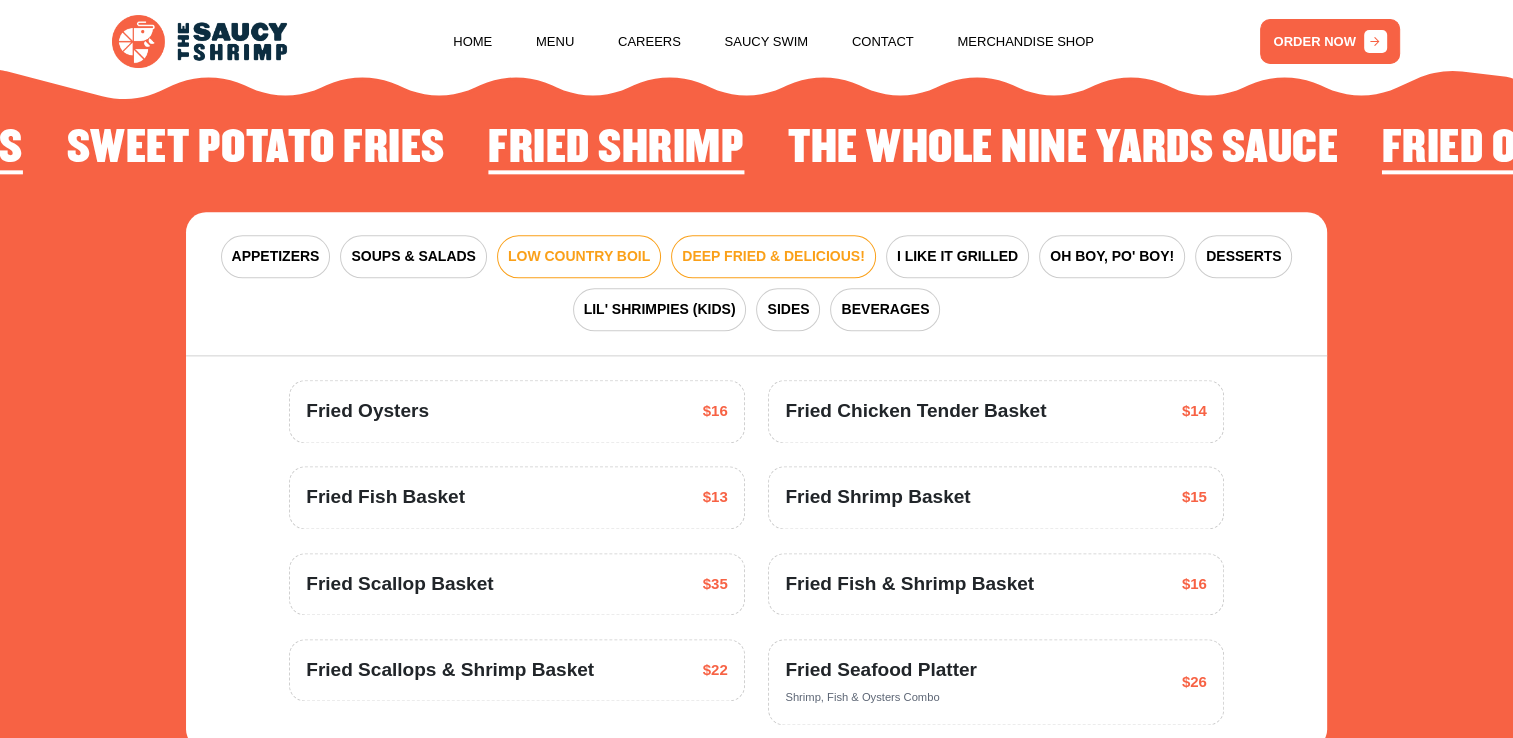 click on "LOW COUNTRY BOIL" at bounding box center [579, 256] 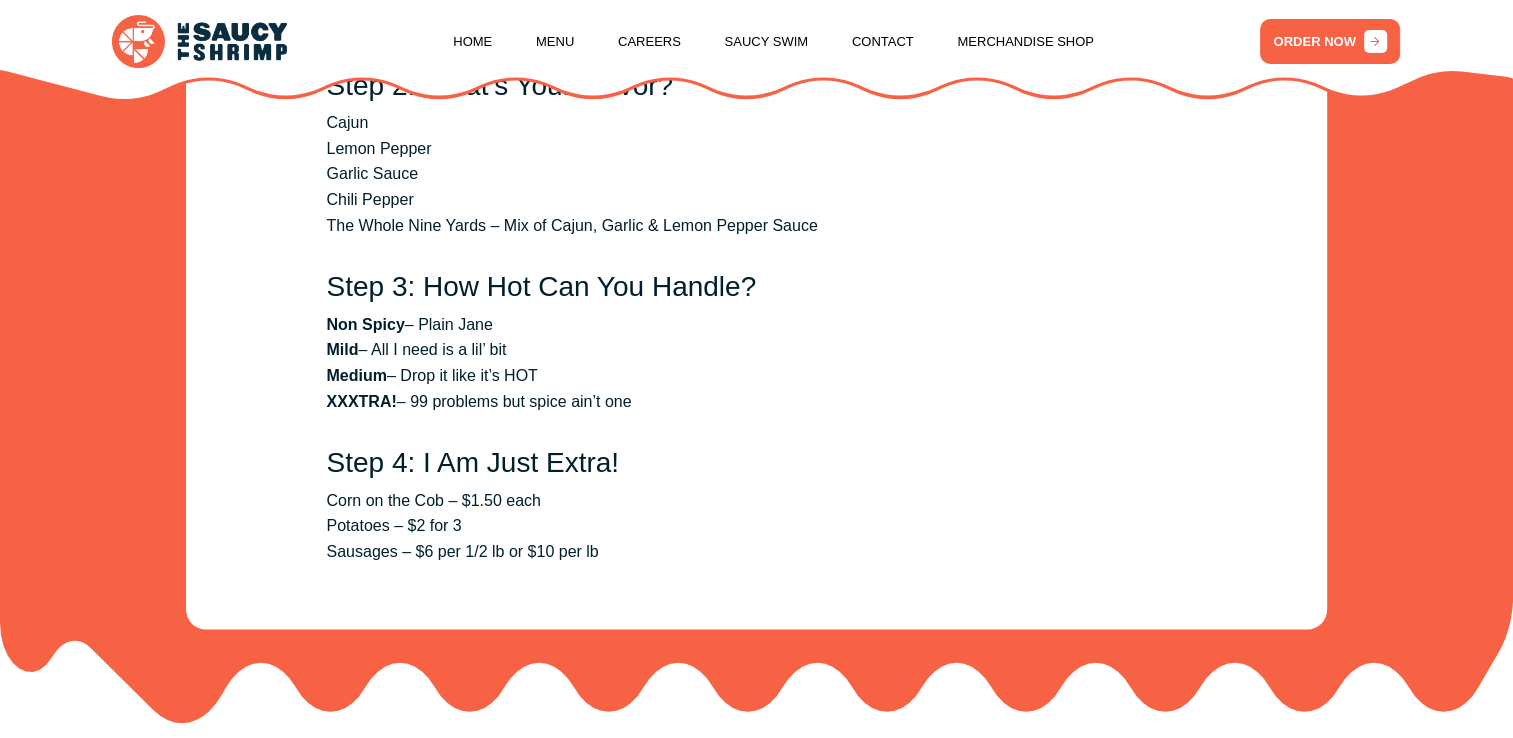 scroll, scrollTop: 3268, scrollLeft: 0, axis: vertical 